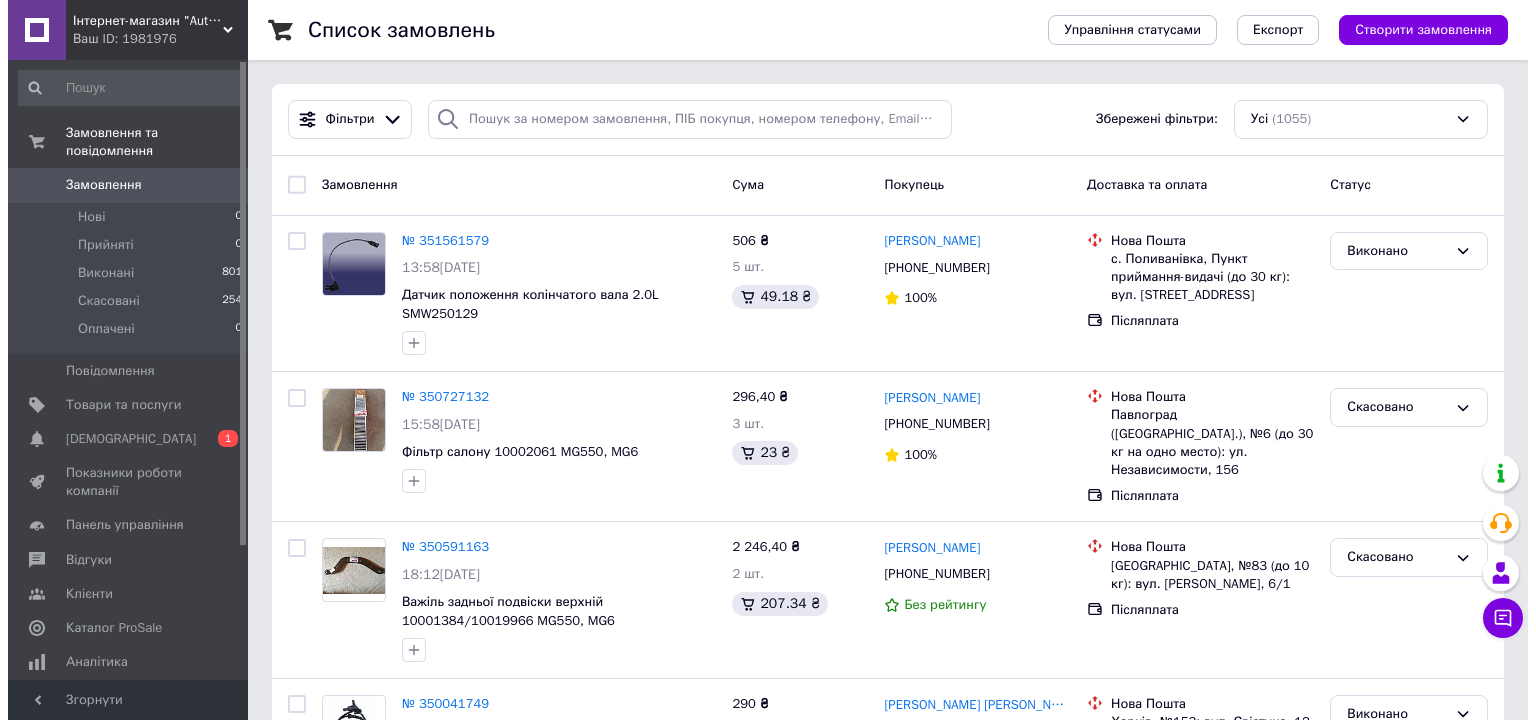 scroll, scrollTop: 0, scrollLeft: 0, axis: both 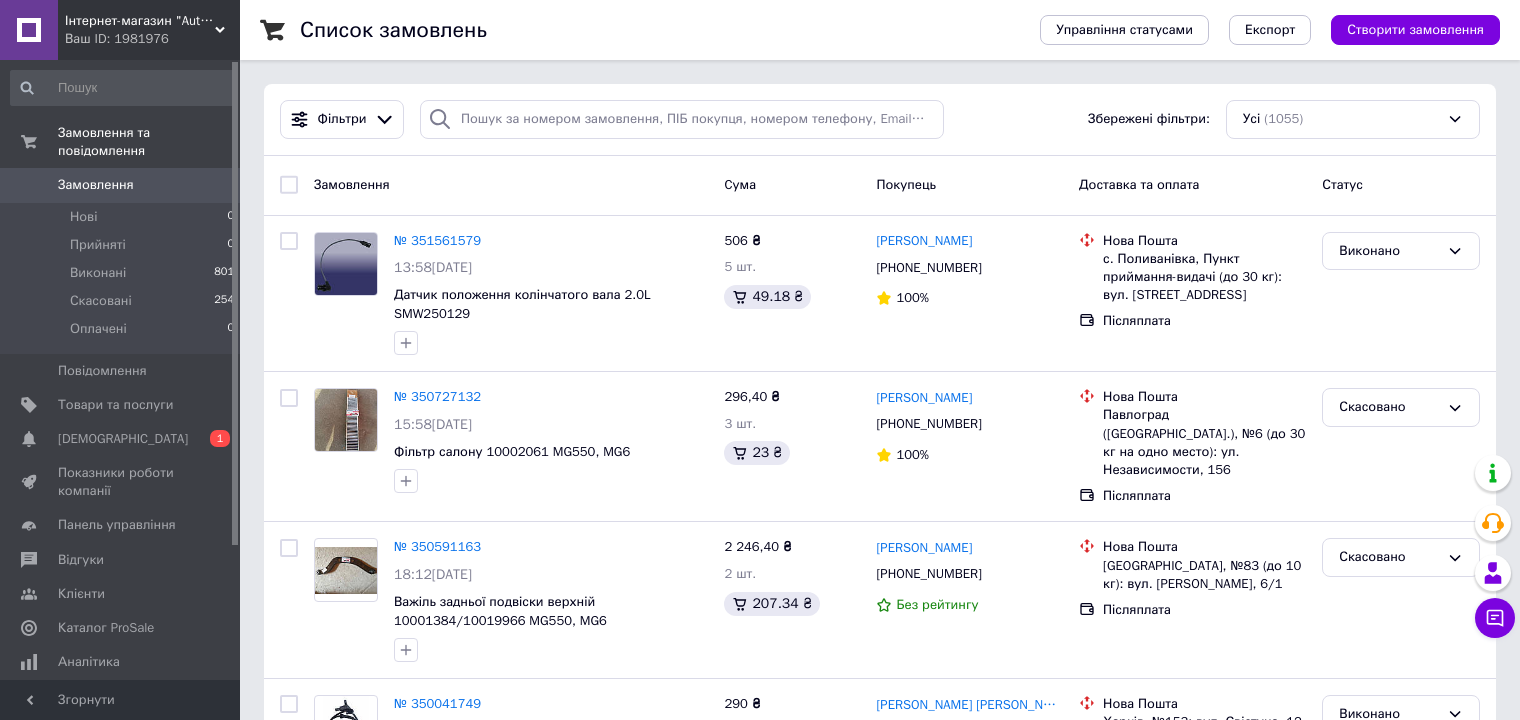 click on "Замовлення" at bounding box center [96, 185] 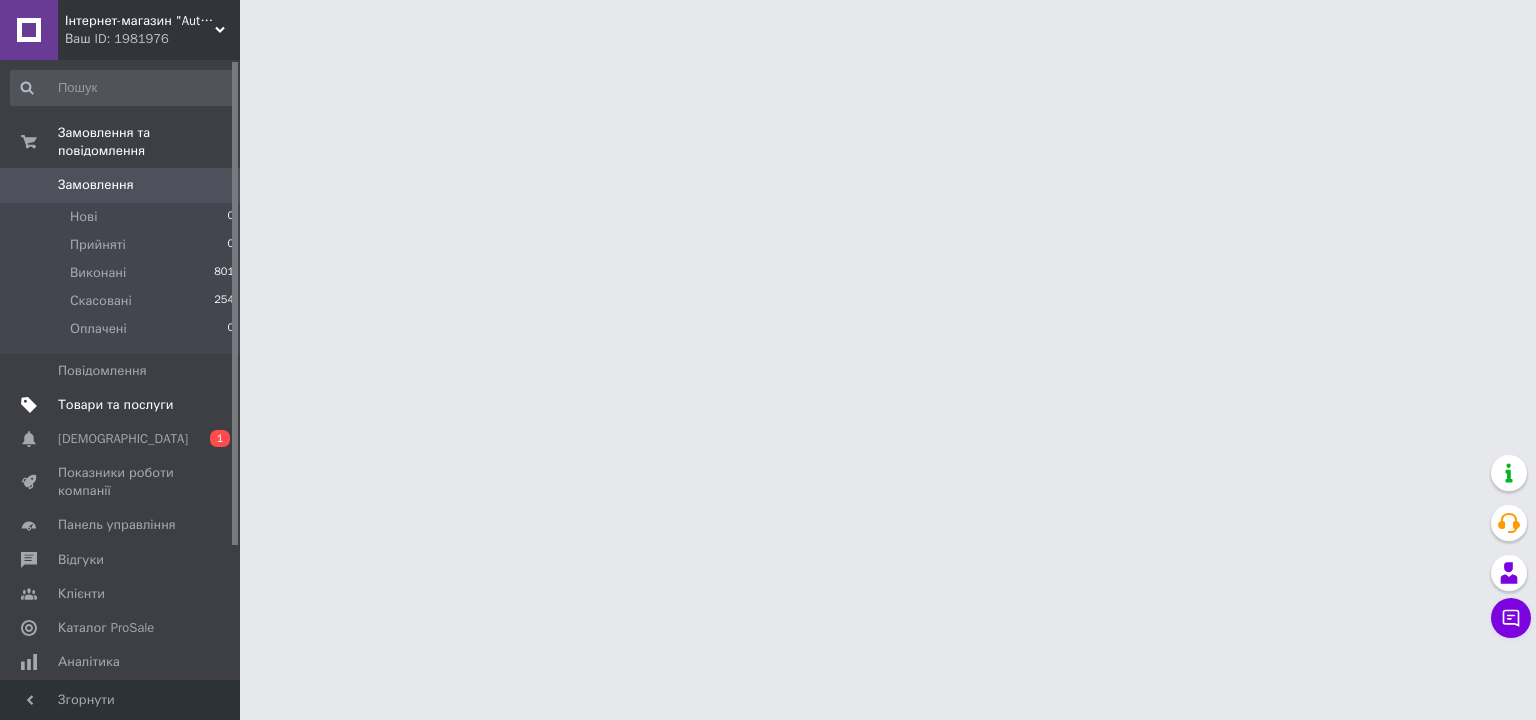 click on "Товари та послуги" at bounding box center [115, 405] 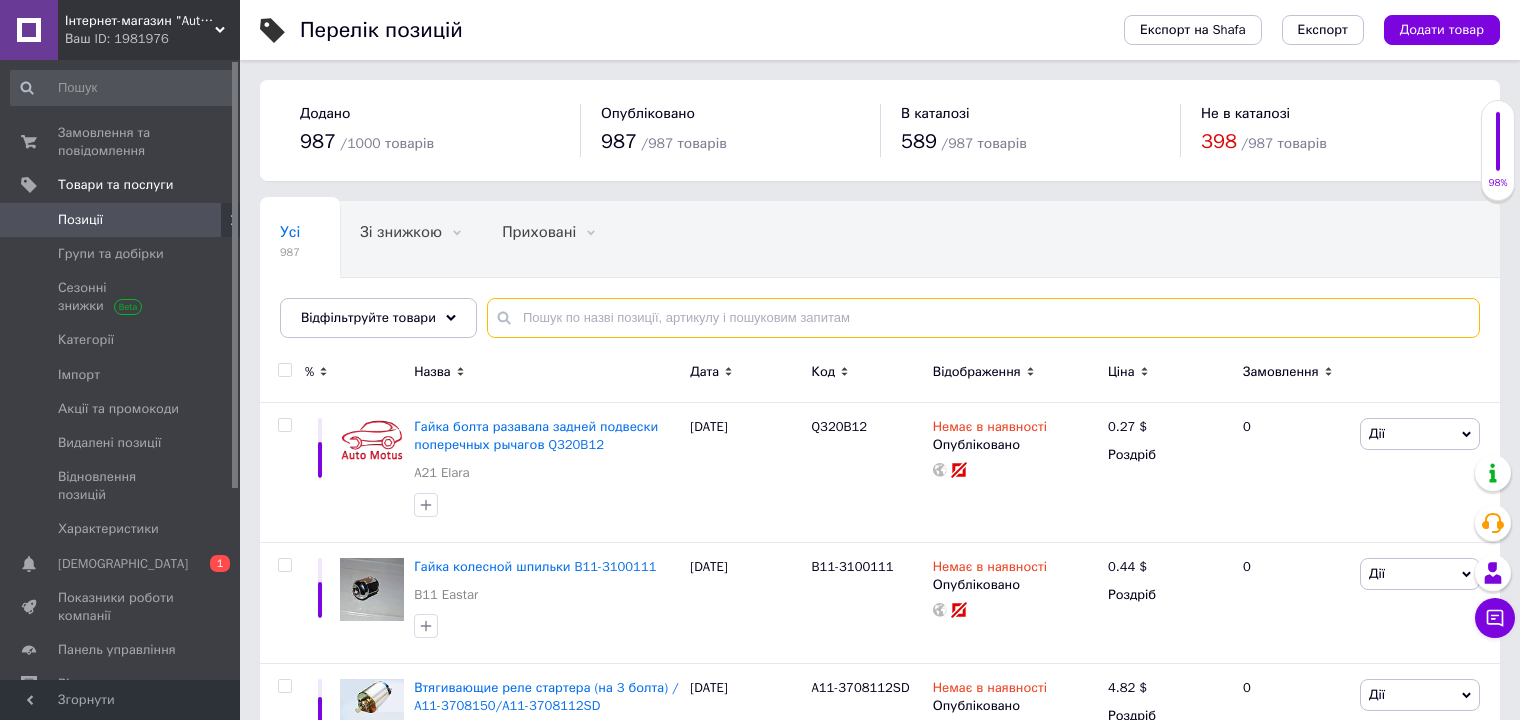 click at bounding box center [983, 318] 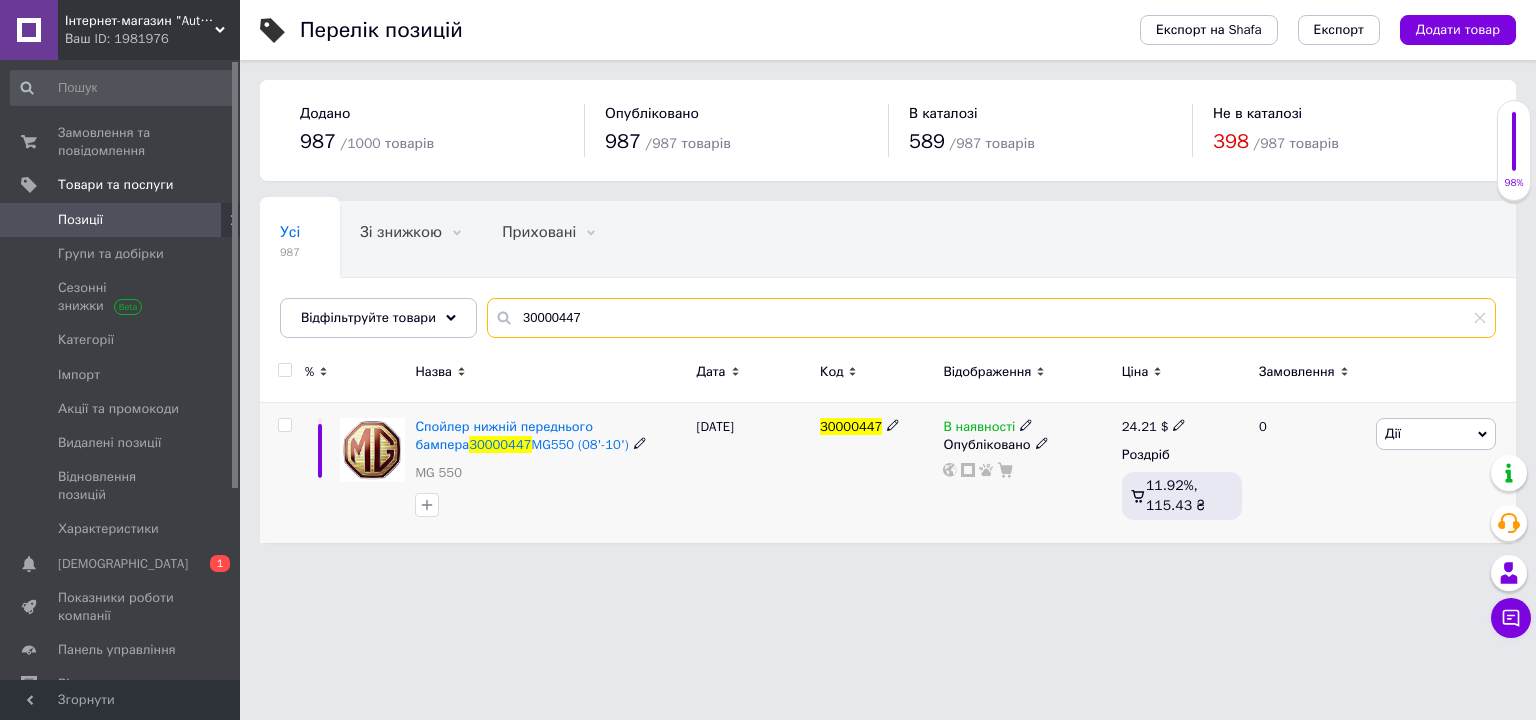 type on "30000447" 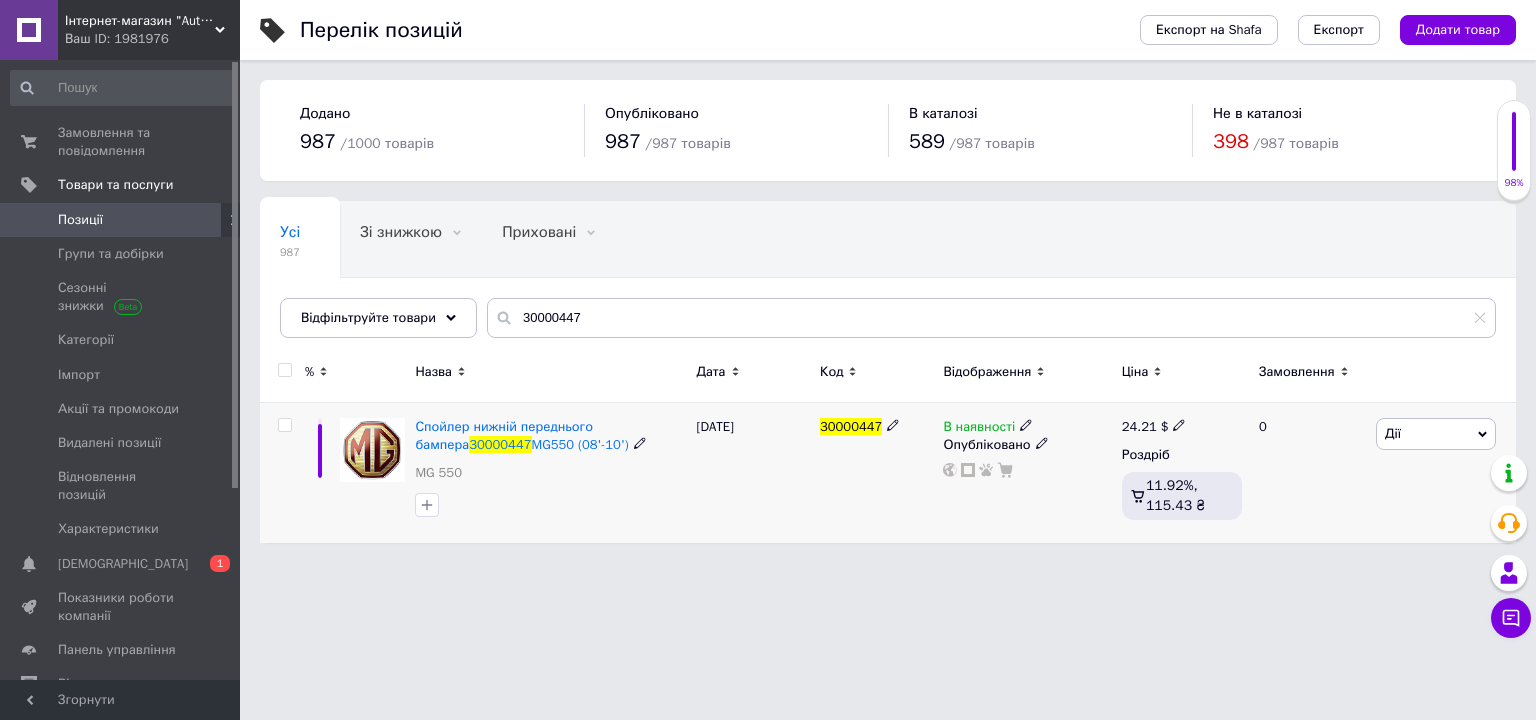 click 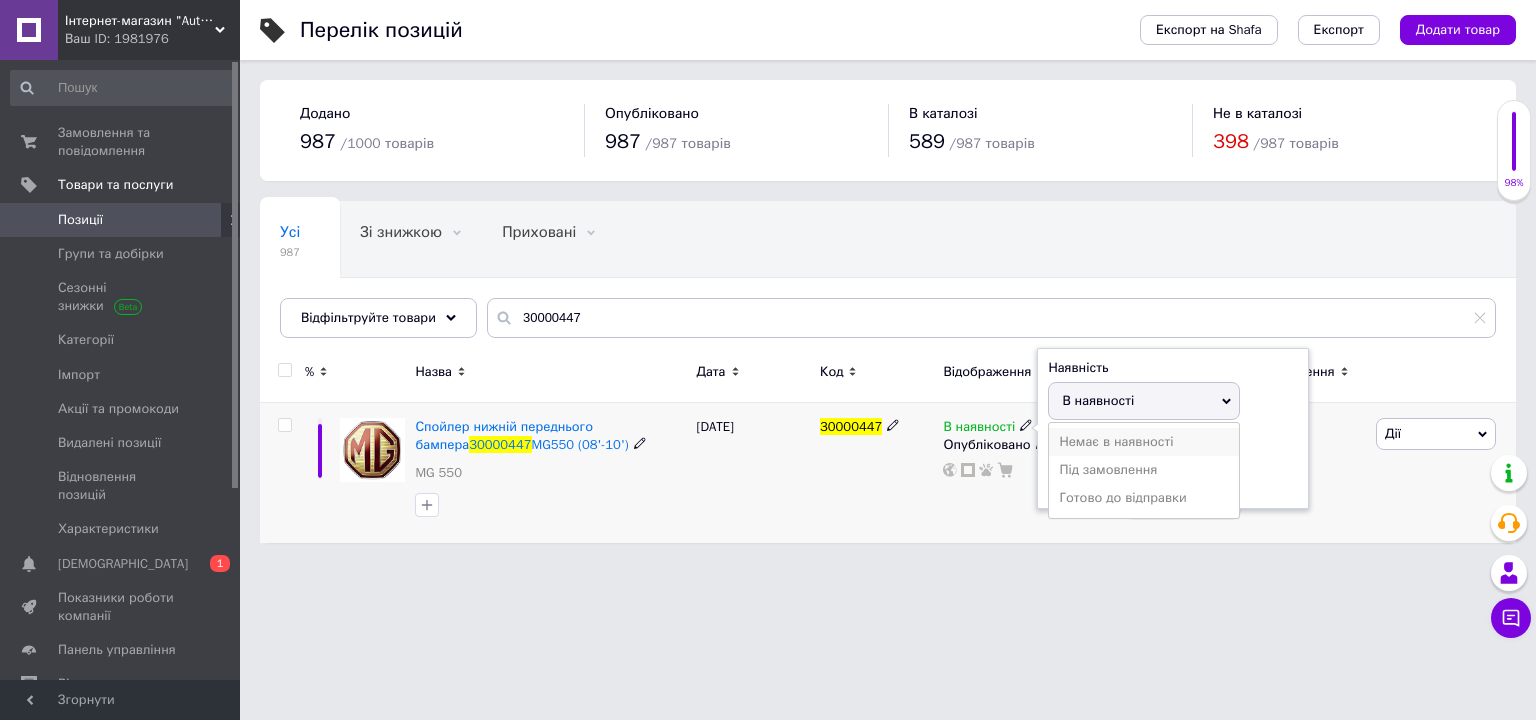 click on "Немає в наявності" at bounding box center [1144, 442] 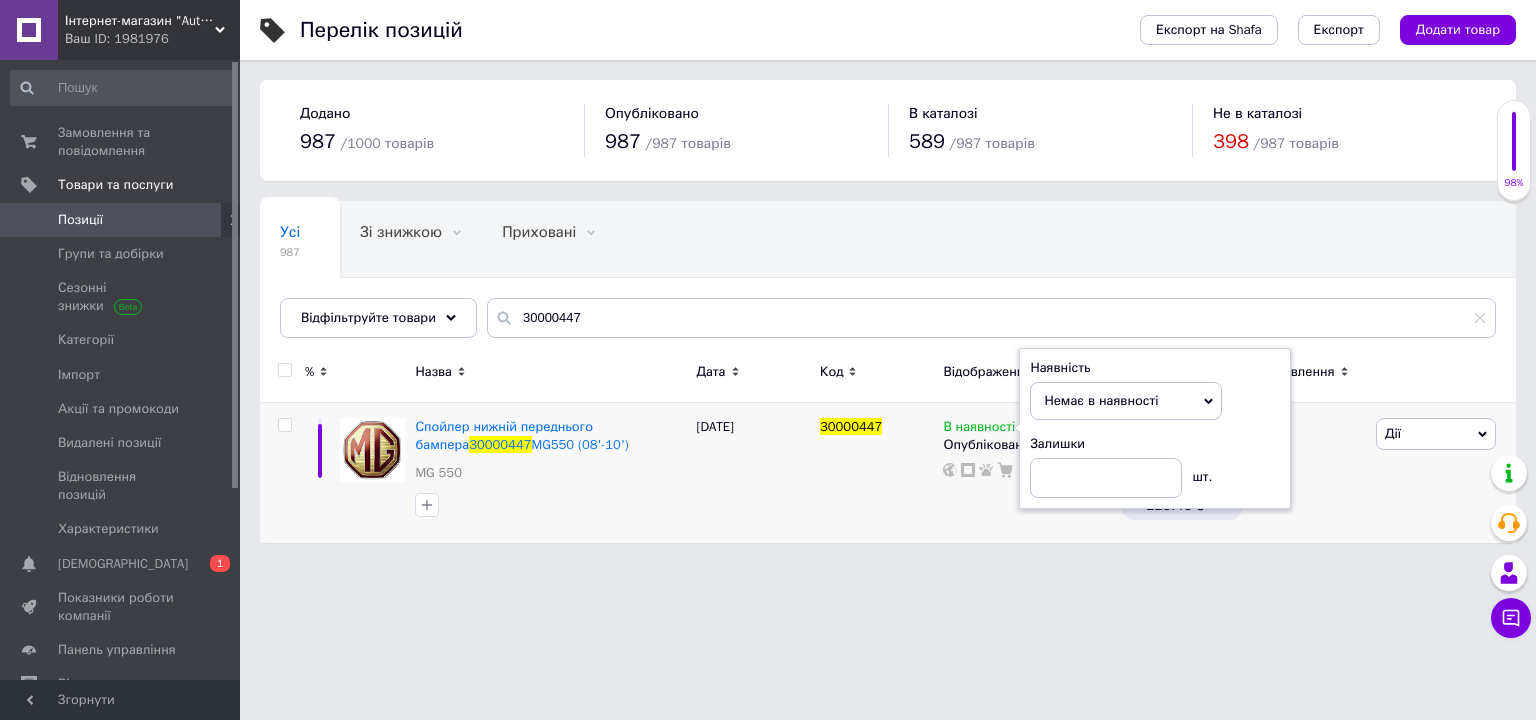 click on "Інтернет-магазин "Automotus" Ваш ID: 1981976 Сайт Інтернет-магазин "Automotus" Кабінет покупця Перевірити стан системи Сторінка на порталі Довідка Вийти Замовлення та повідомлення 0 0 Товари та послуги Позиції Групи та добірки Сезонні знижки Категорії Імпорт Акції та промокоди Видалені позиції Відновлення позицій Характеристики Сповіщення 0 1 Показники роботи компанії Панель управління Відгуки Клієнти Каталог ProSale Аналітика Управління сайтом Гаманець компанії [PERSON_NAME] Тарифи та рахунки Prom мікс 1 000 987   /" at bounding box center (768, 281) 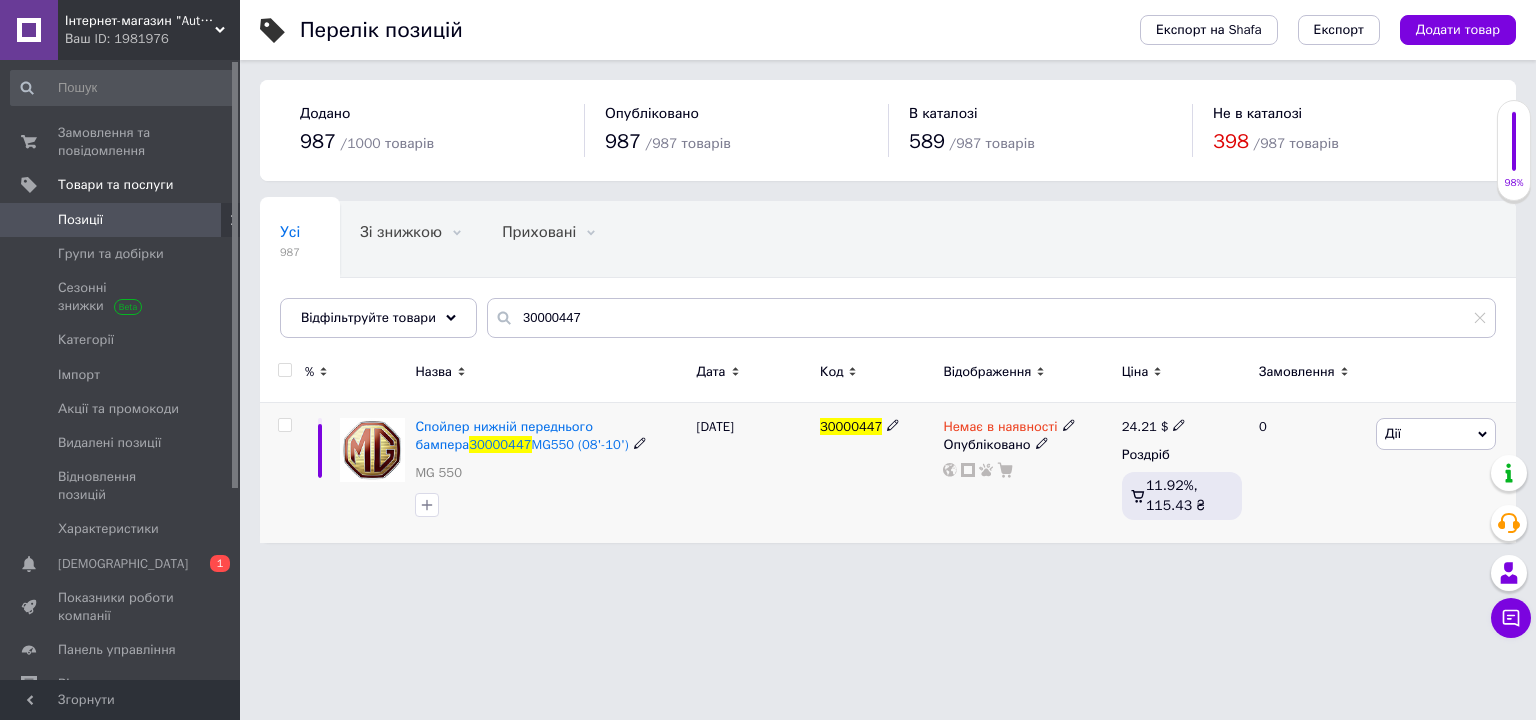 click on "30000447" at bounding box center (876, 473) 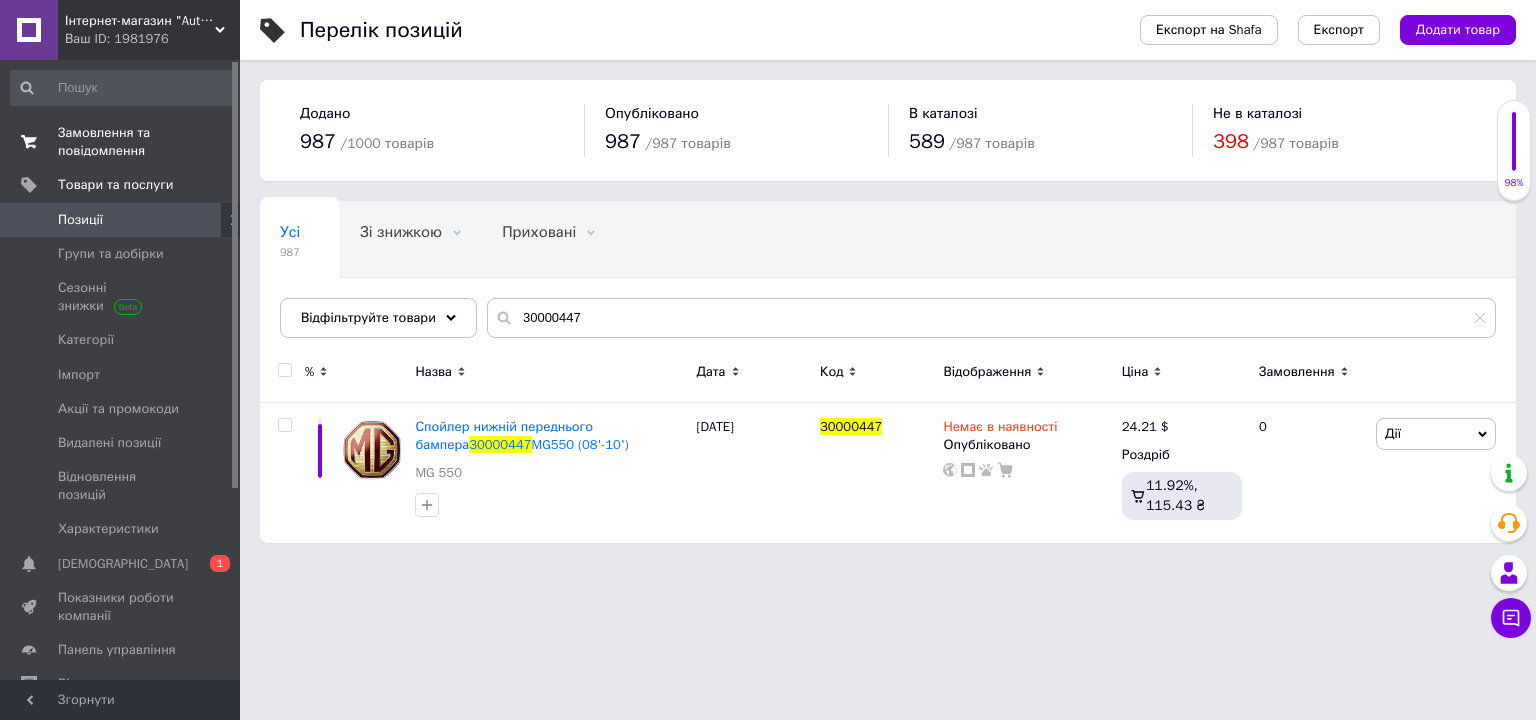 click on "Замовлення та повідомлення" at bounding box center (121, 142) 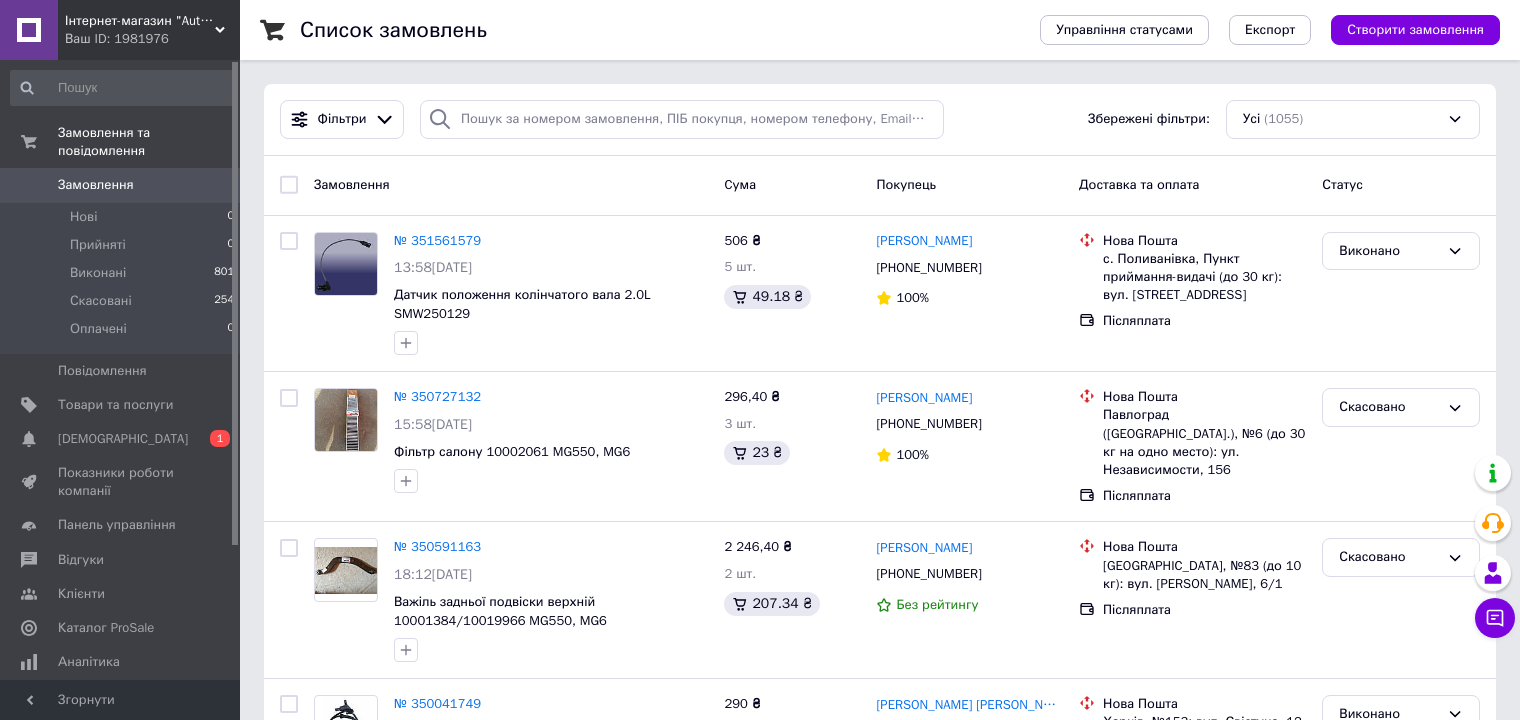 click on "Замовлення" at bounding box center (96, 185) 